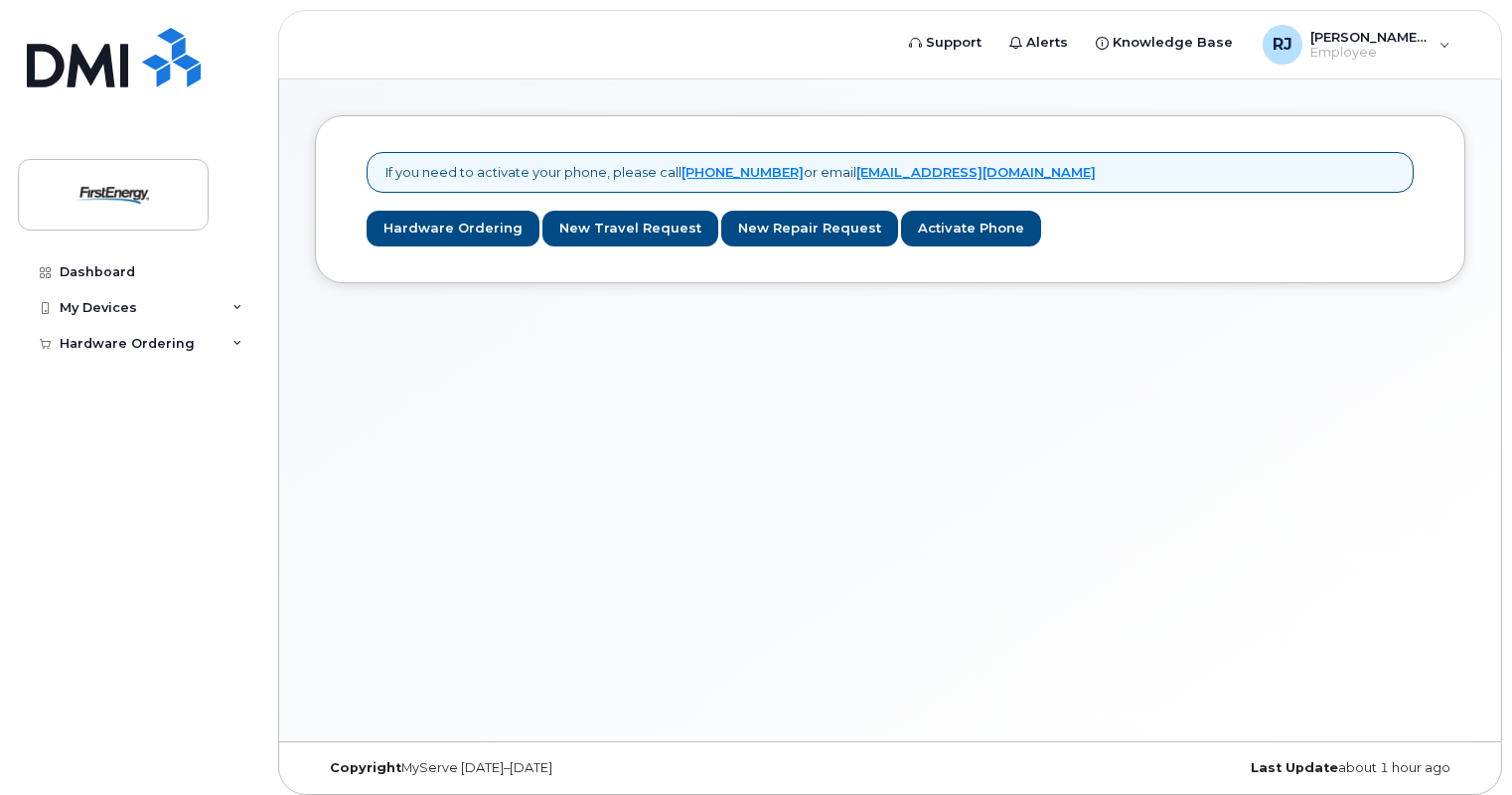scroll, scrollTop: 0, scrollLeft: 0, axis: both 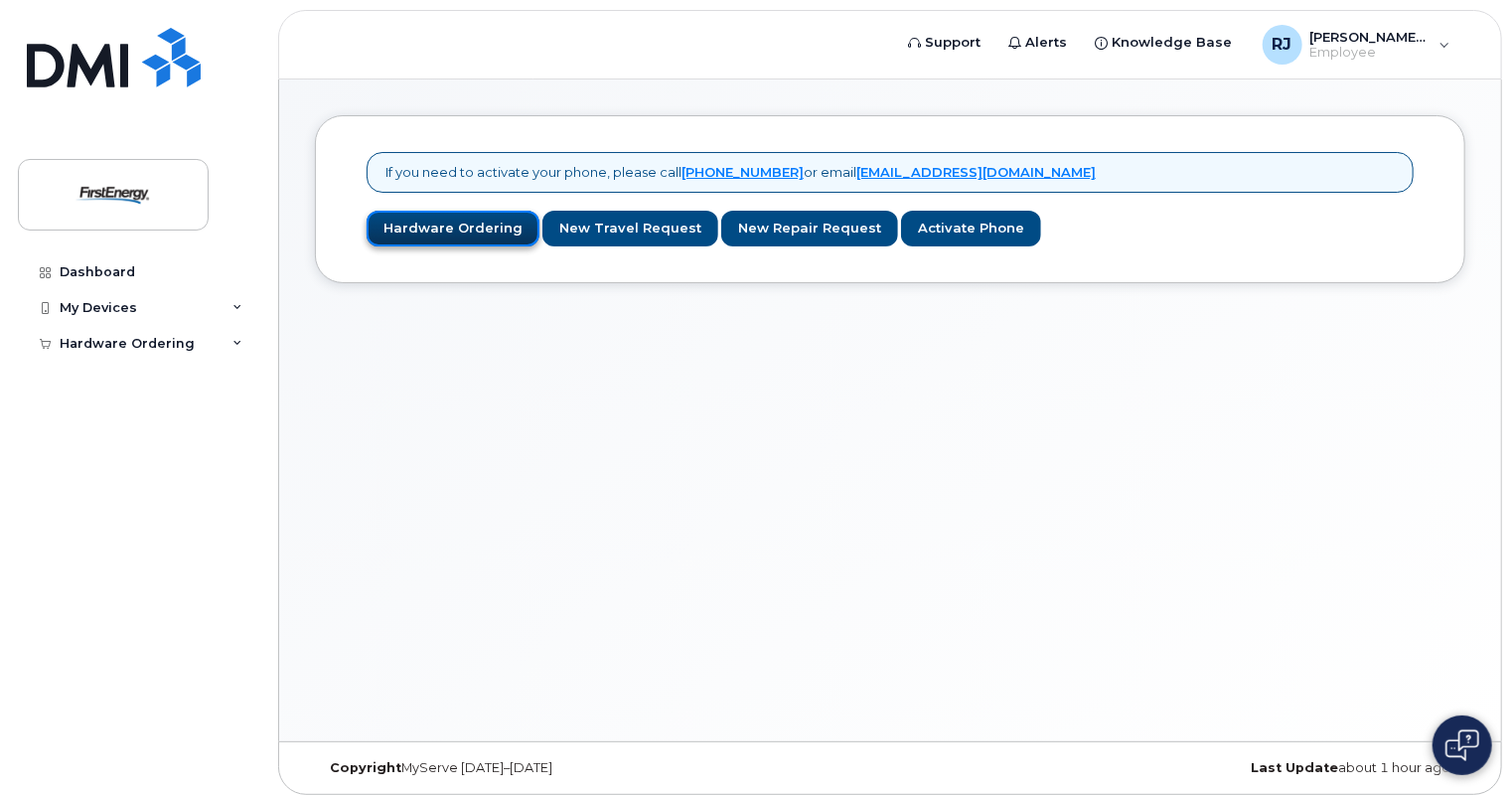 click on "Hardware Ordering" 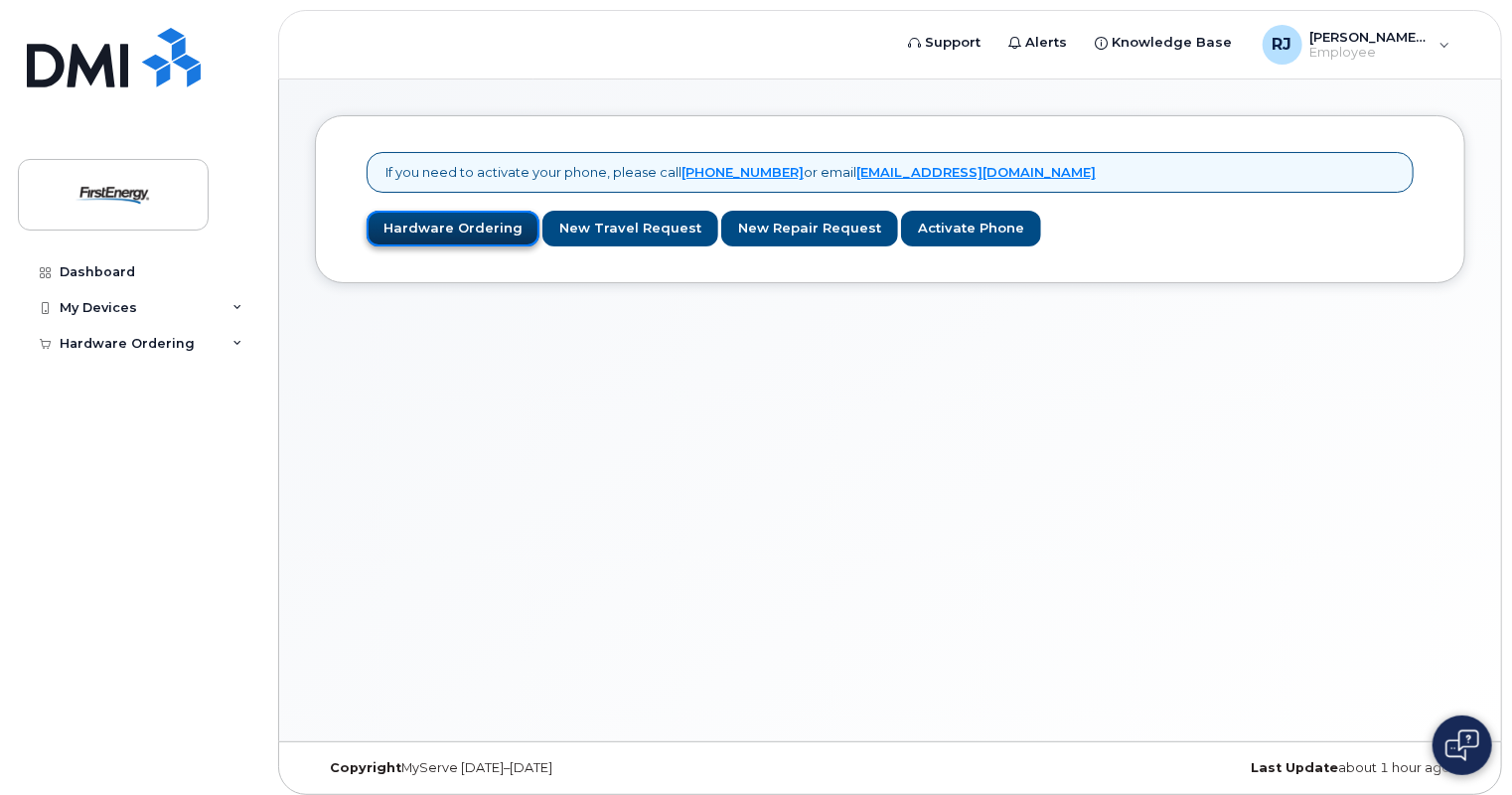 click on "Hardware Ordering" 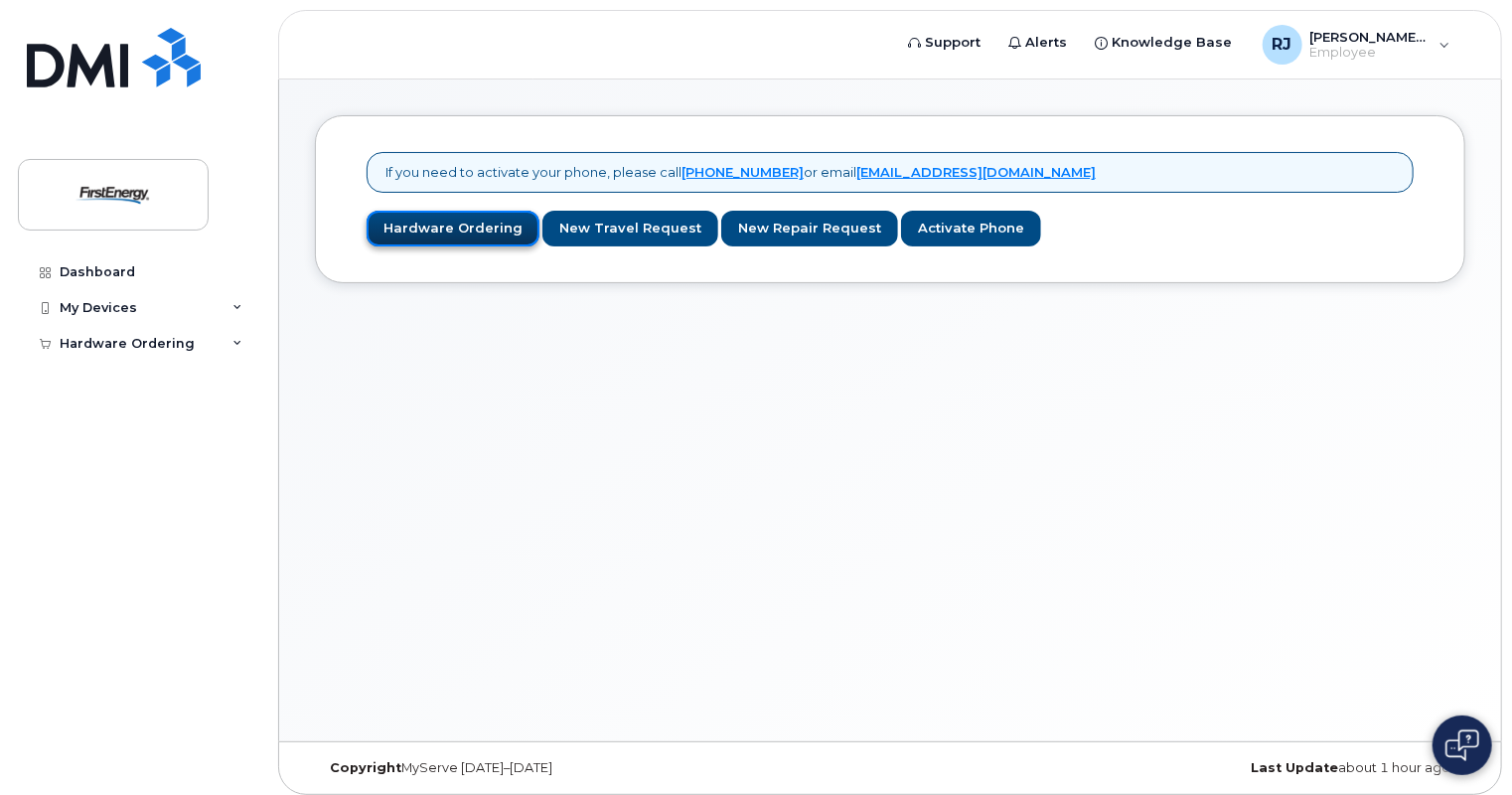 click on "Hardware Ordering" 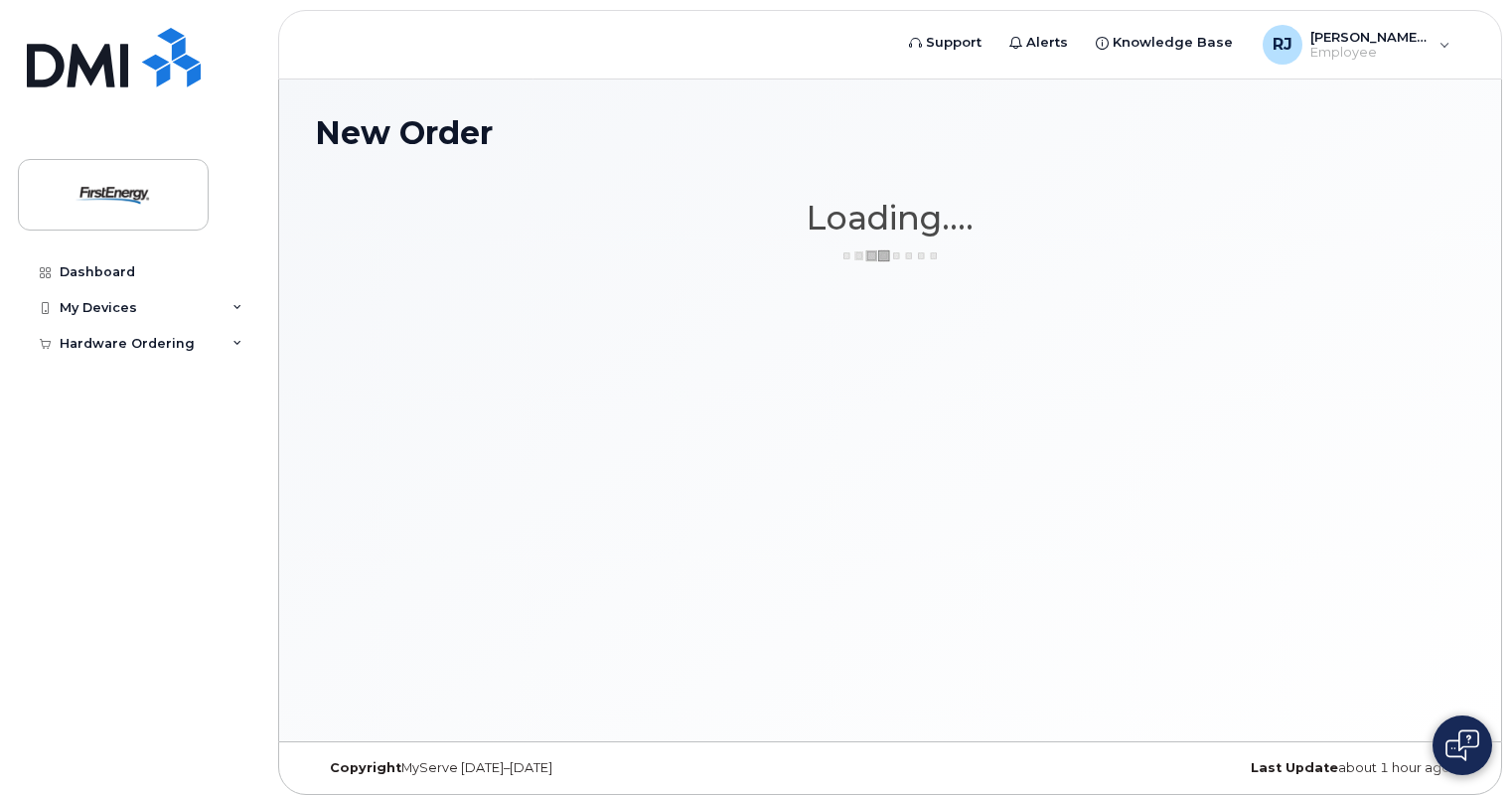 scroll, scrollTop: 0, scrollLeft: 0, axis: both 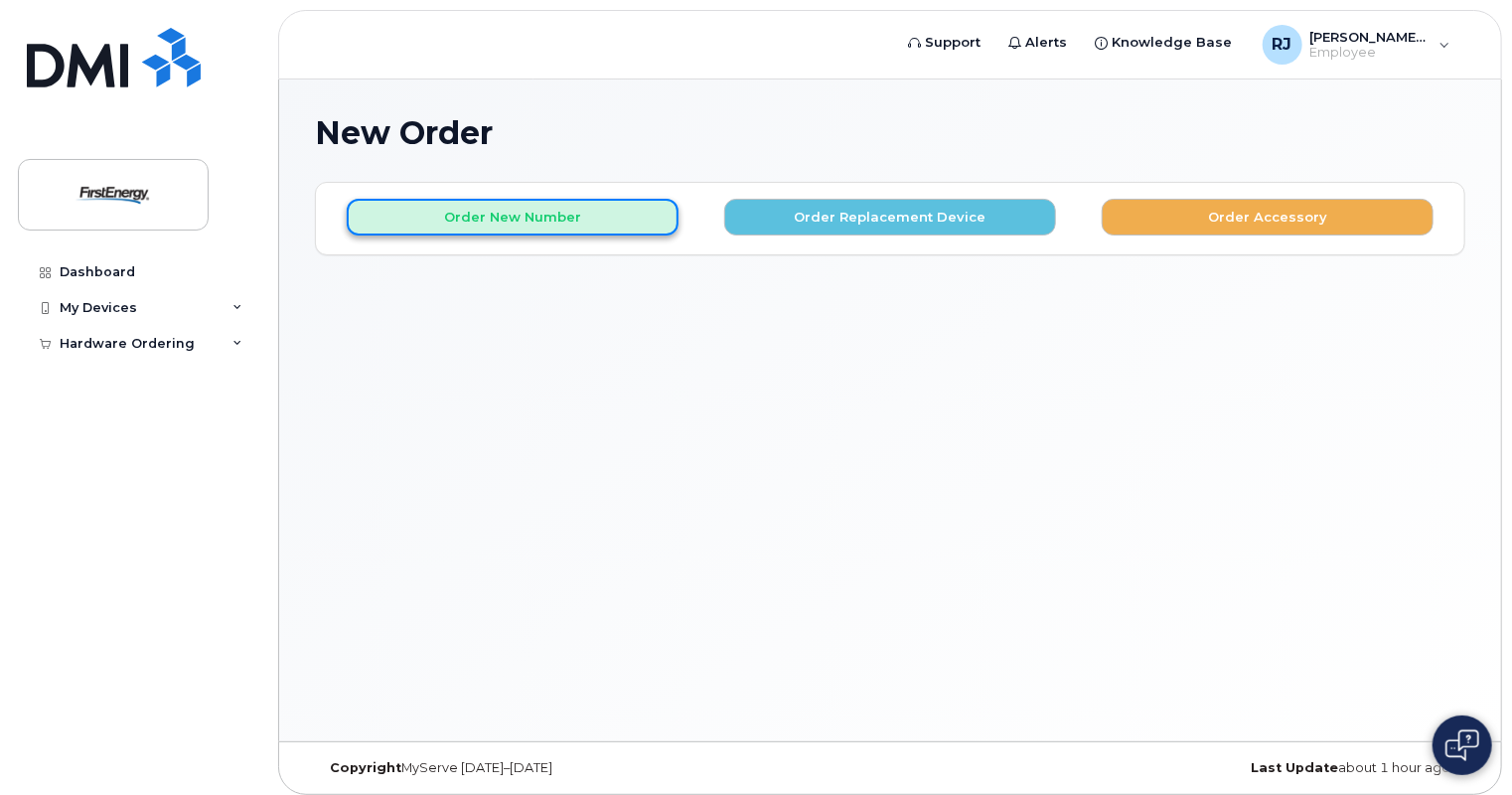 click on "Order New Number" 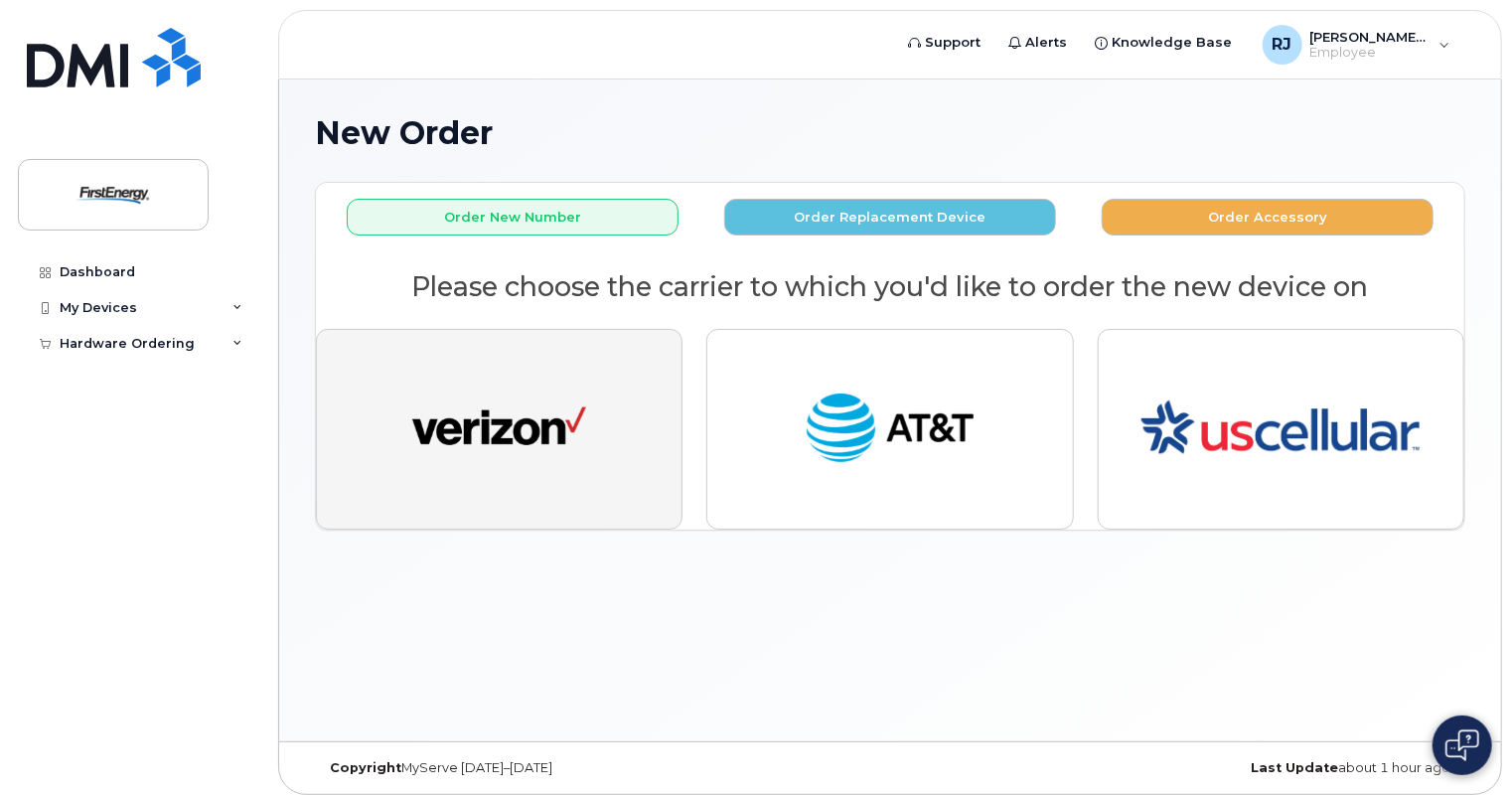 click 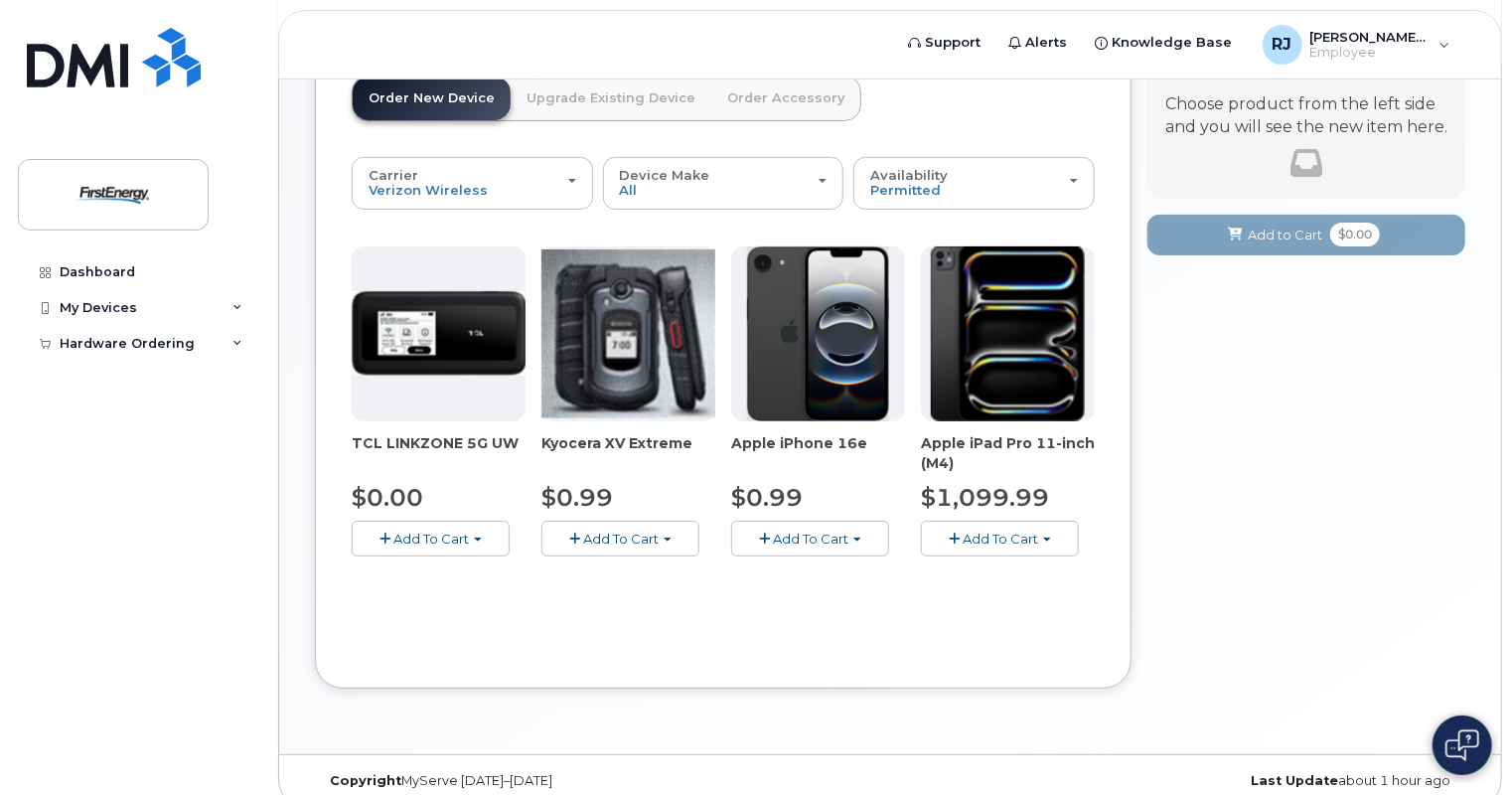 scroll, scrollTop: 163, scrollLeft: 0, axis: vertical 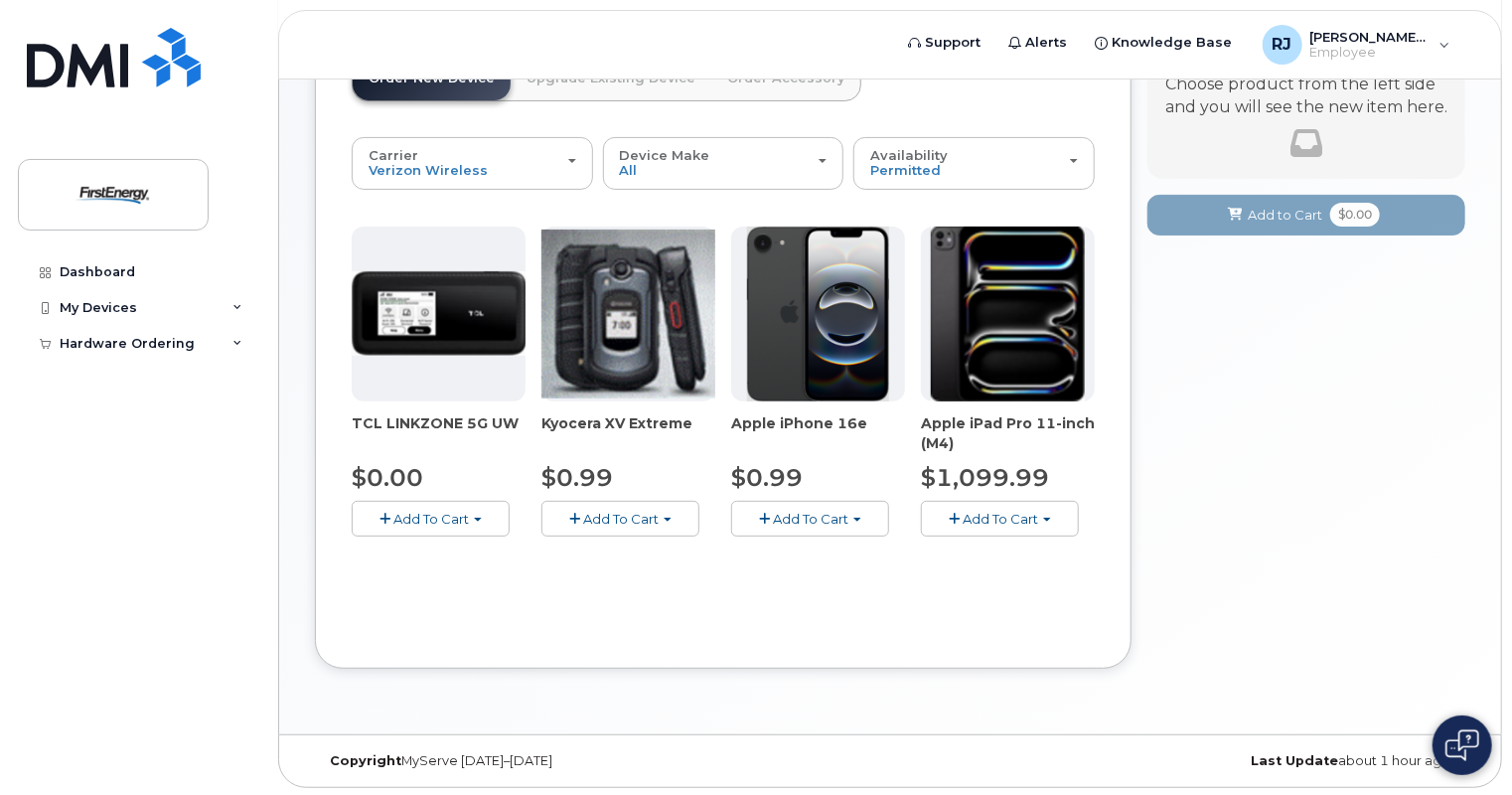 click 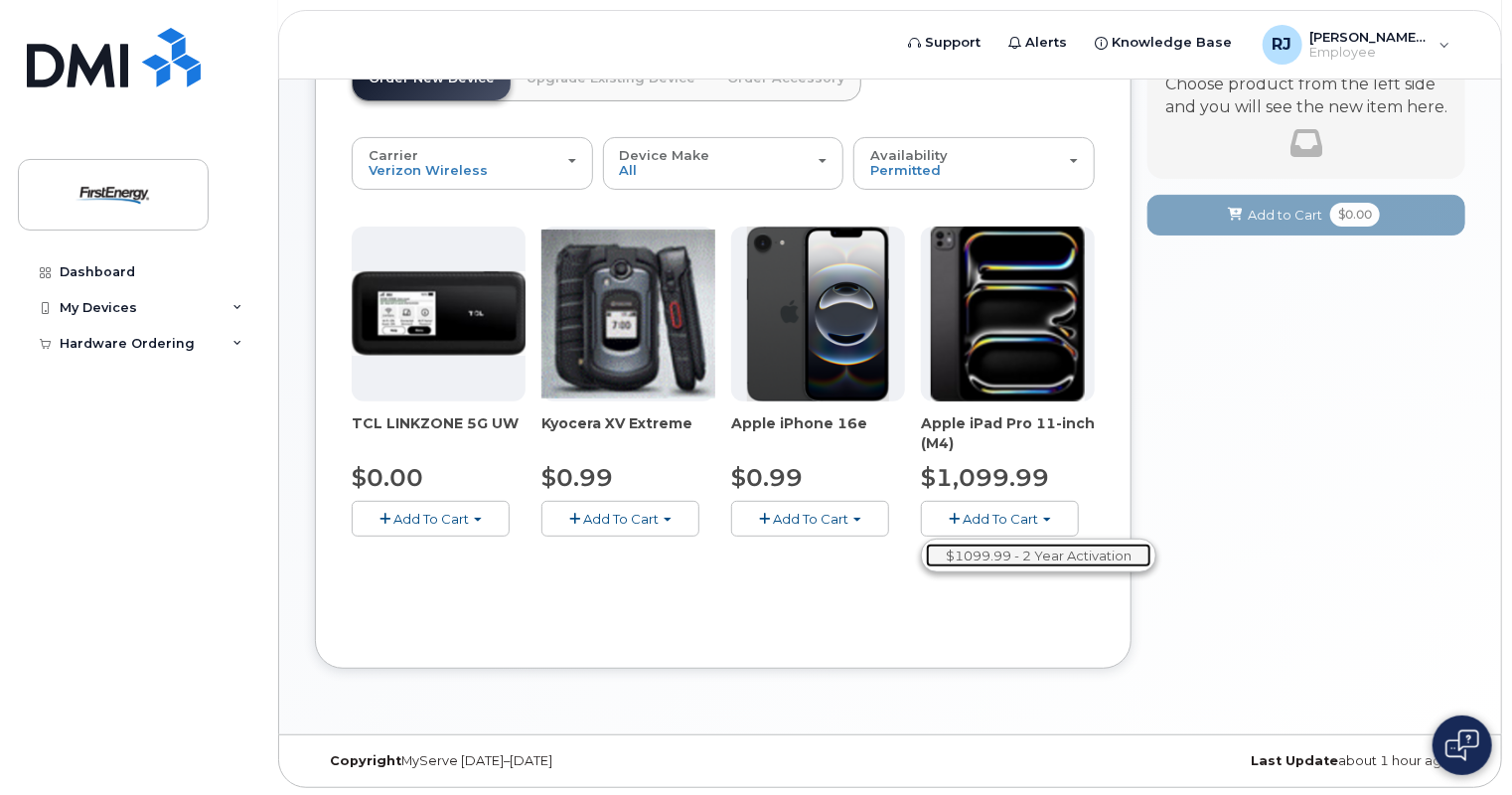 click on "$1099.99 - 2 Year Activation" 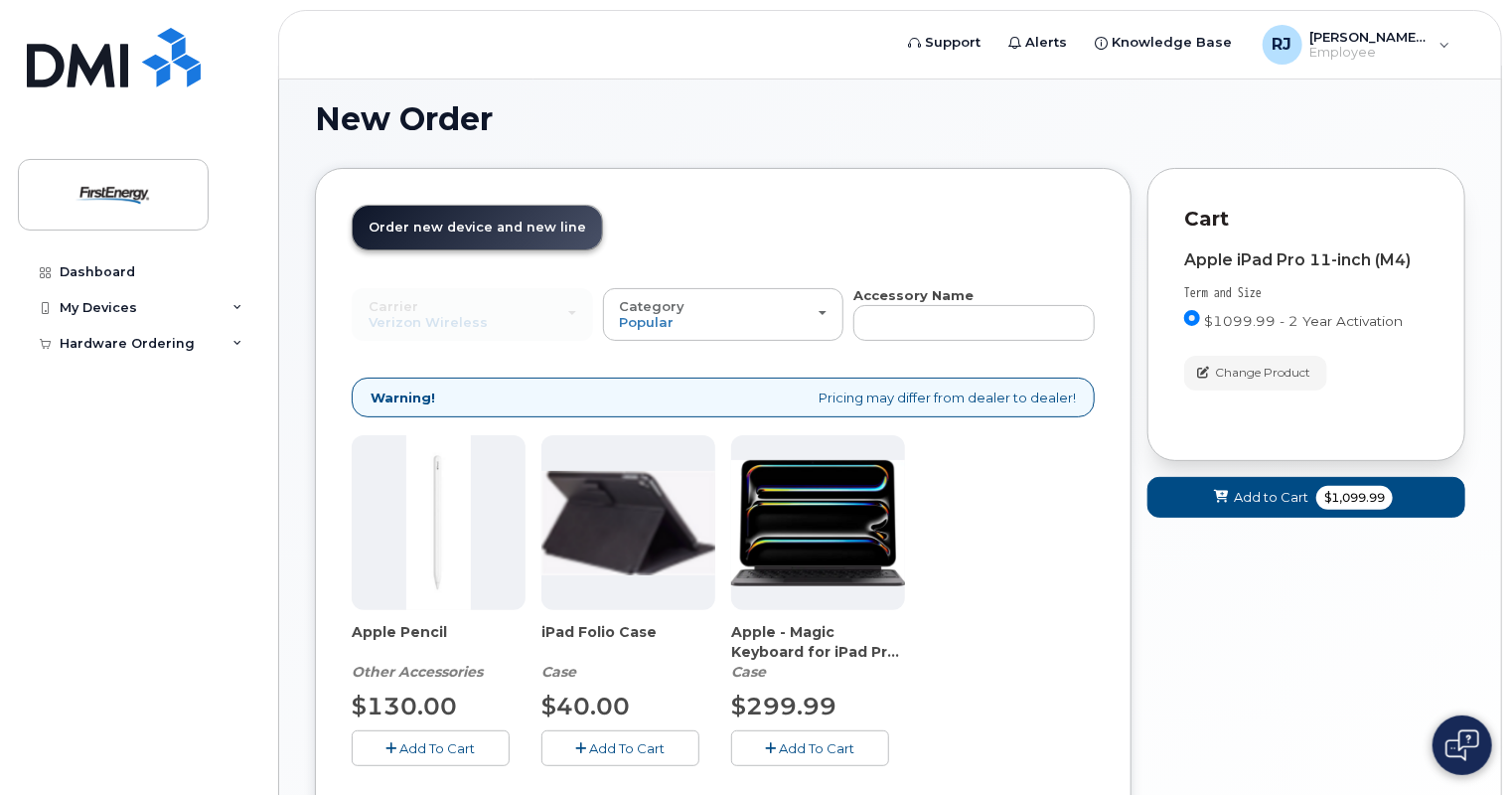 scroll, scrollTop: 0, scrollLeft: 0, axis: both 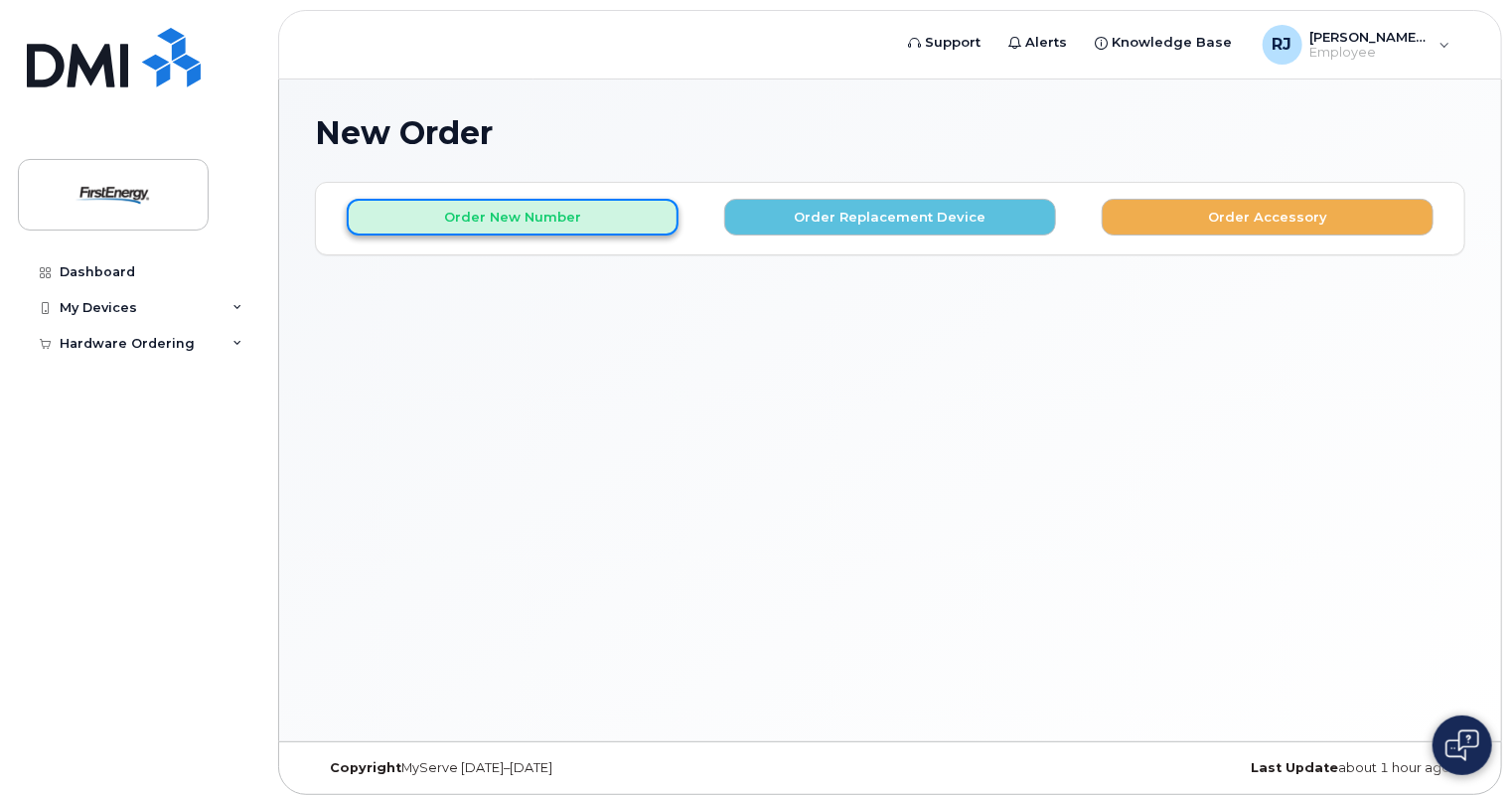 click on "Order New Number" 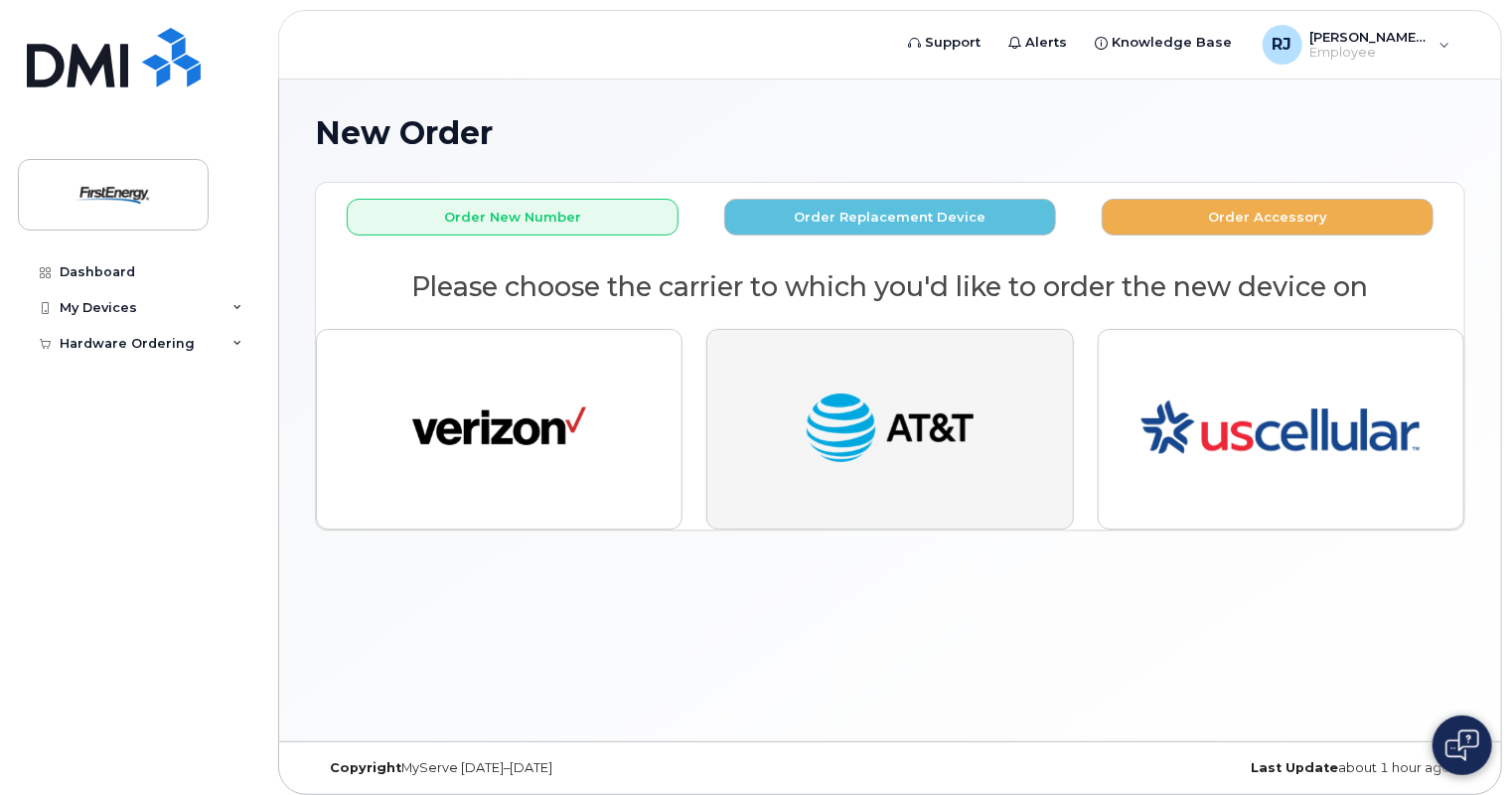 click 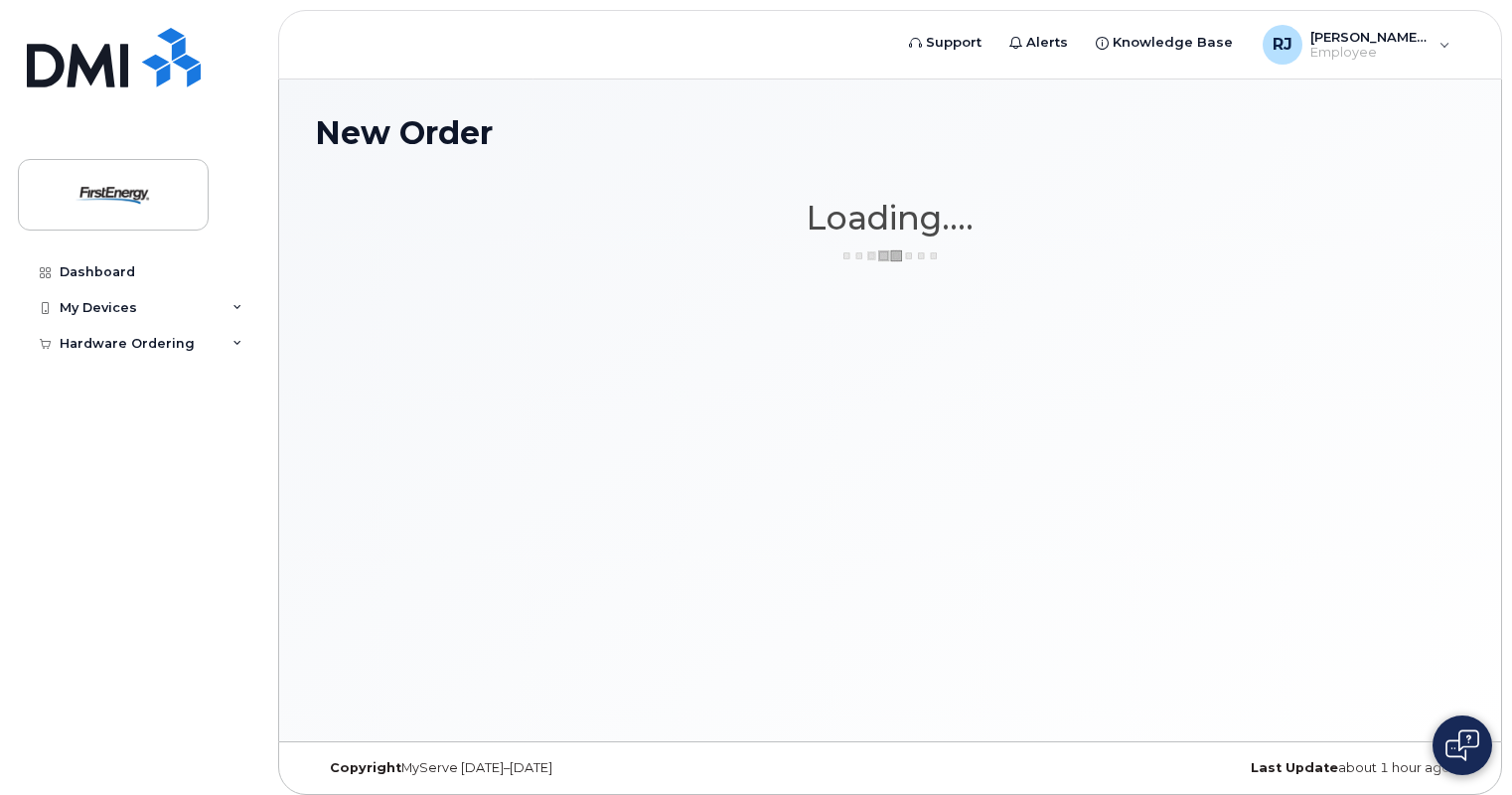 scroll, scrollTop: 0, scrollLeft: 0, axis: both 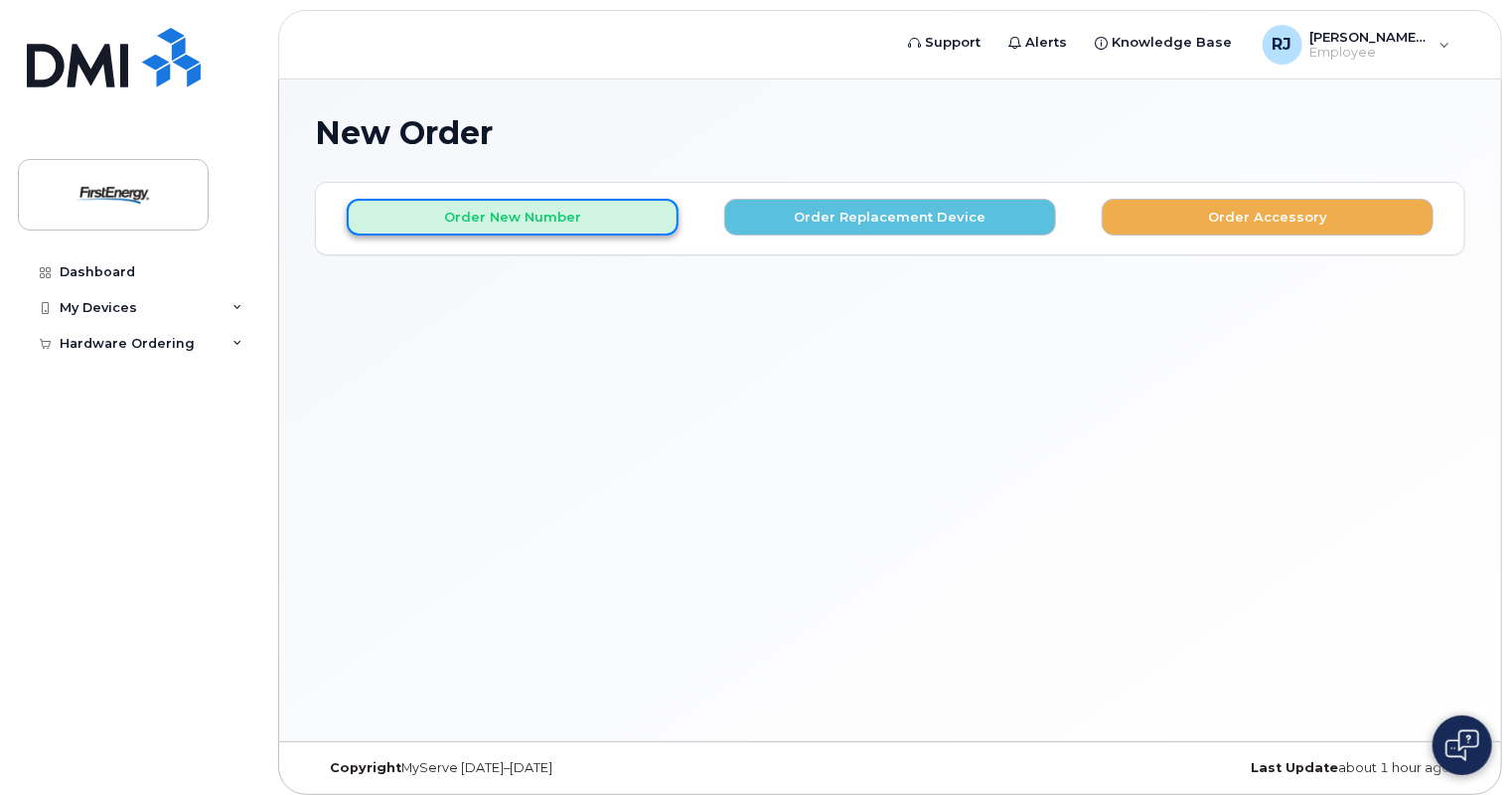 click on "Order New Number" 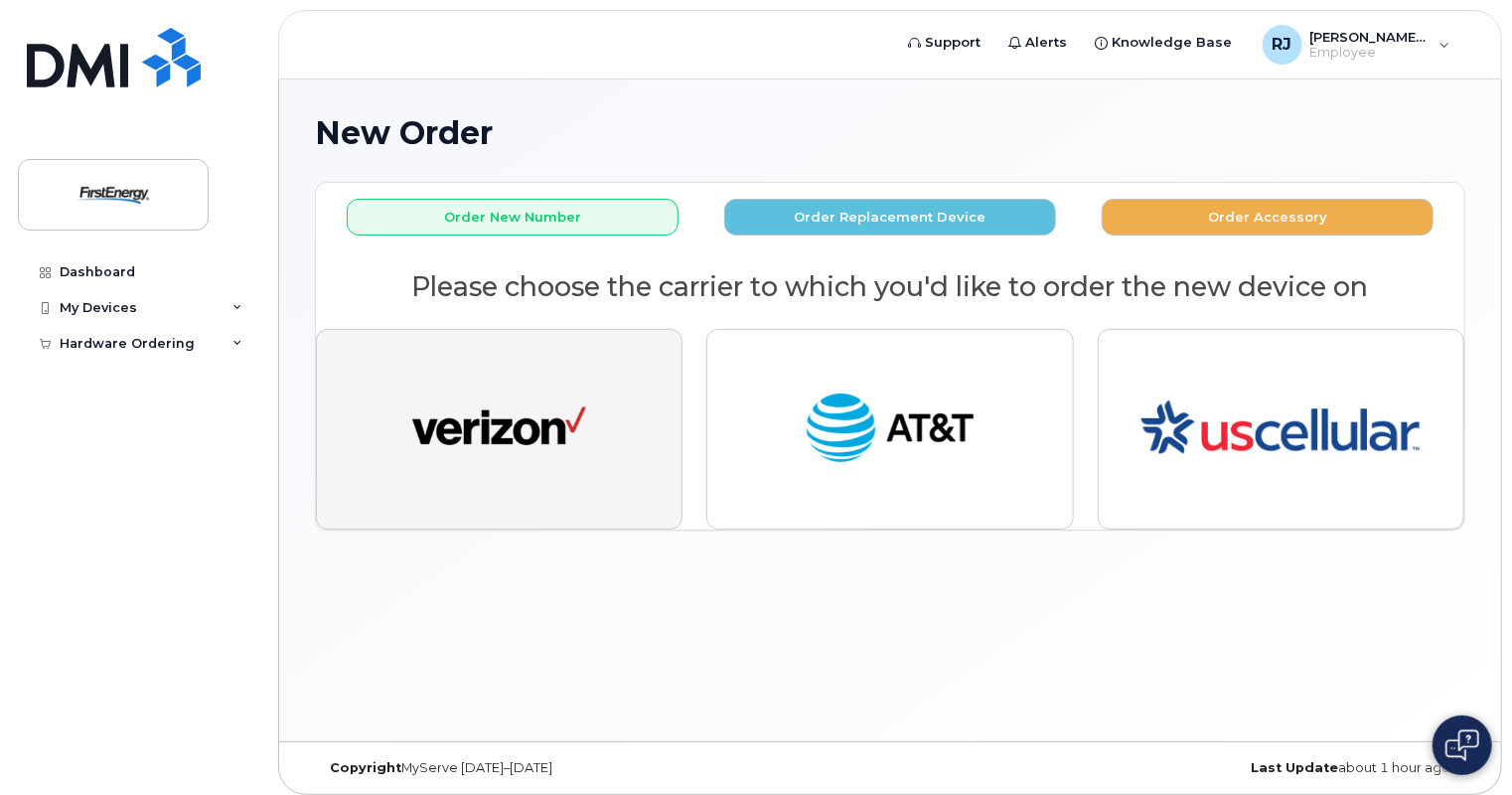 click 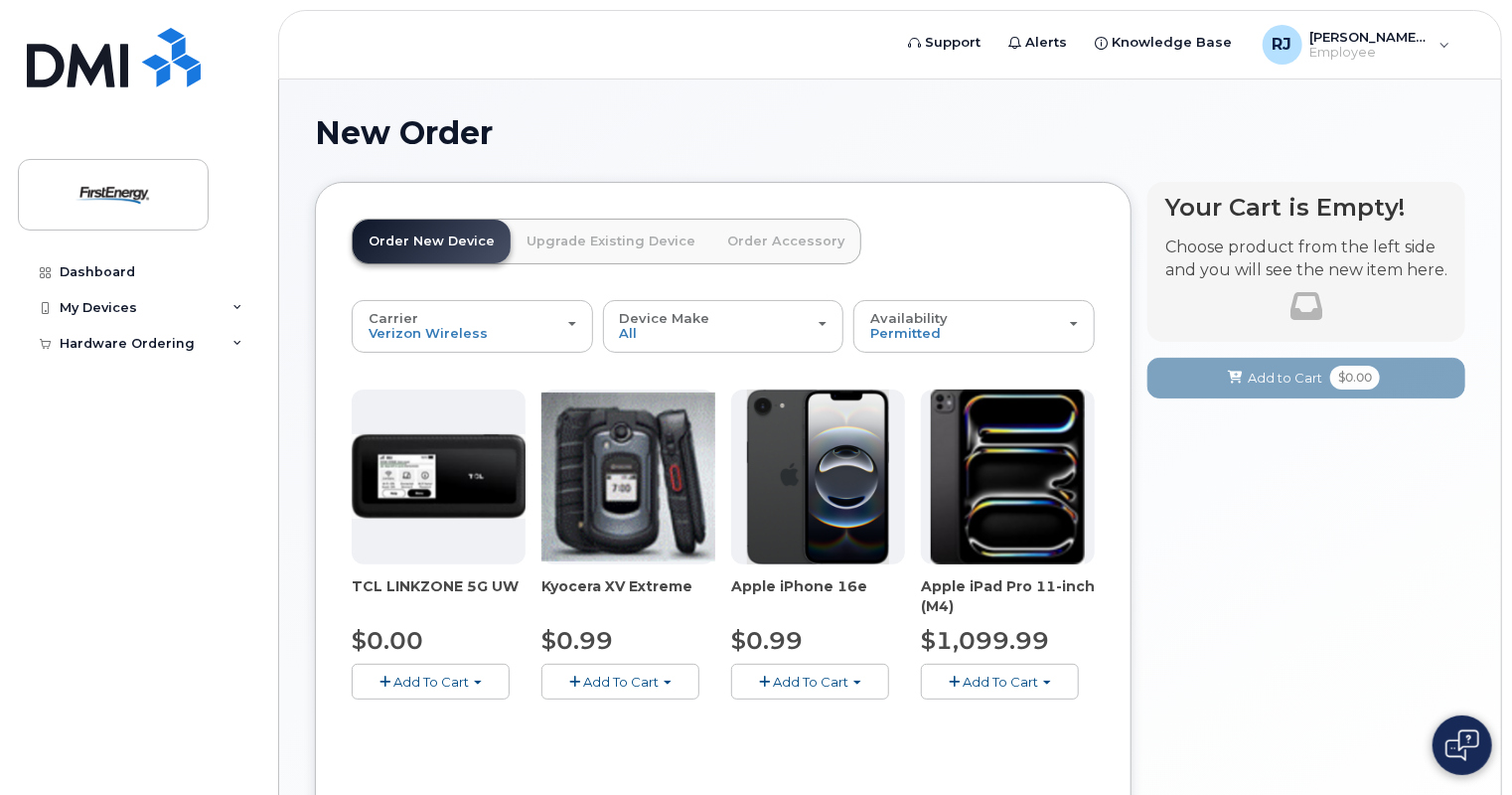 click on "Add To Cart" 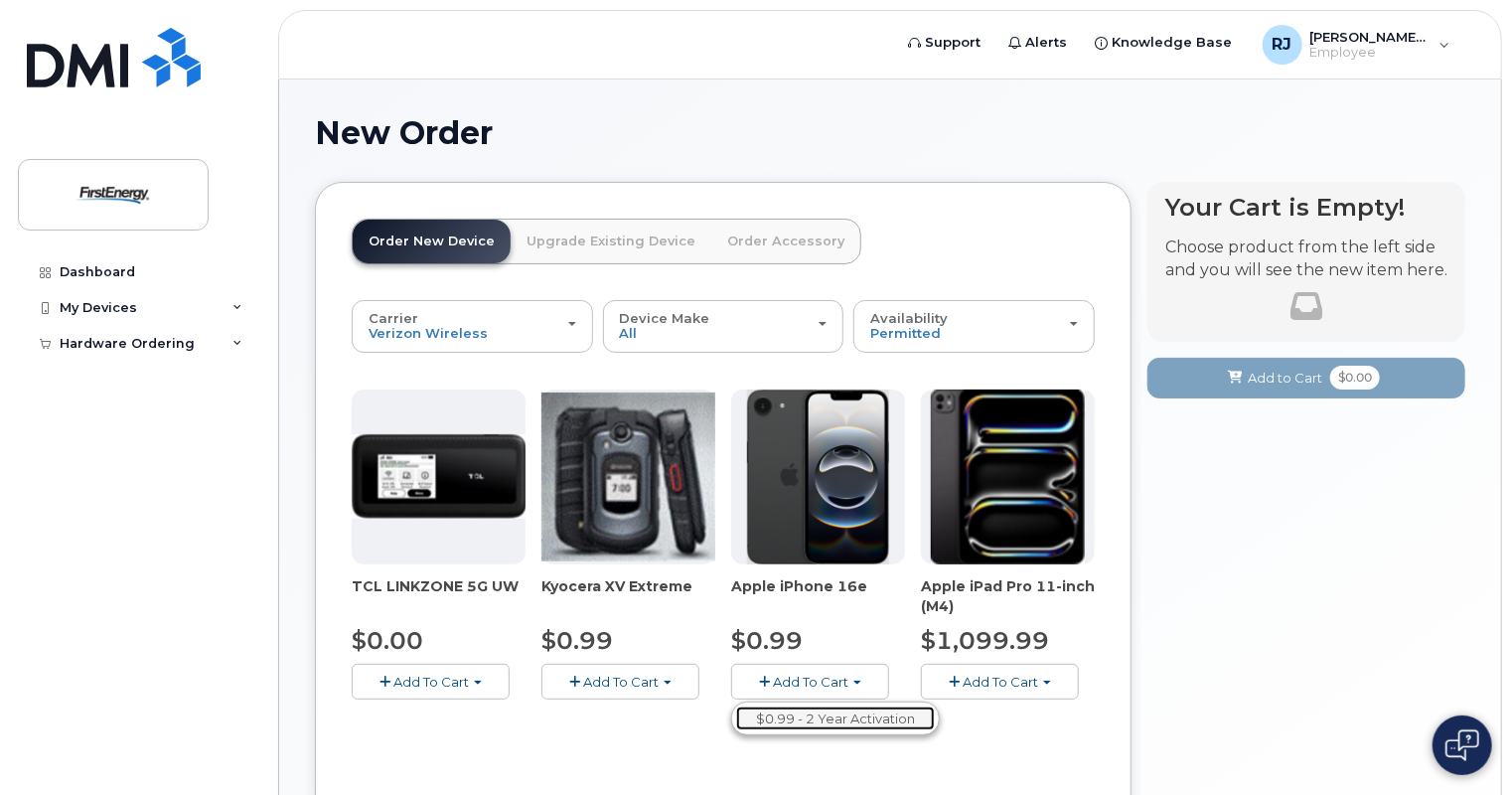 click on "$0.99 - 2 Year Activation" 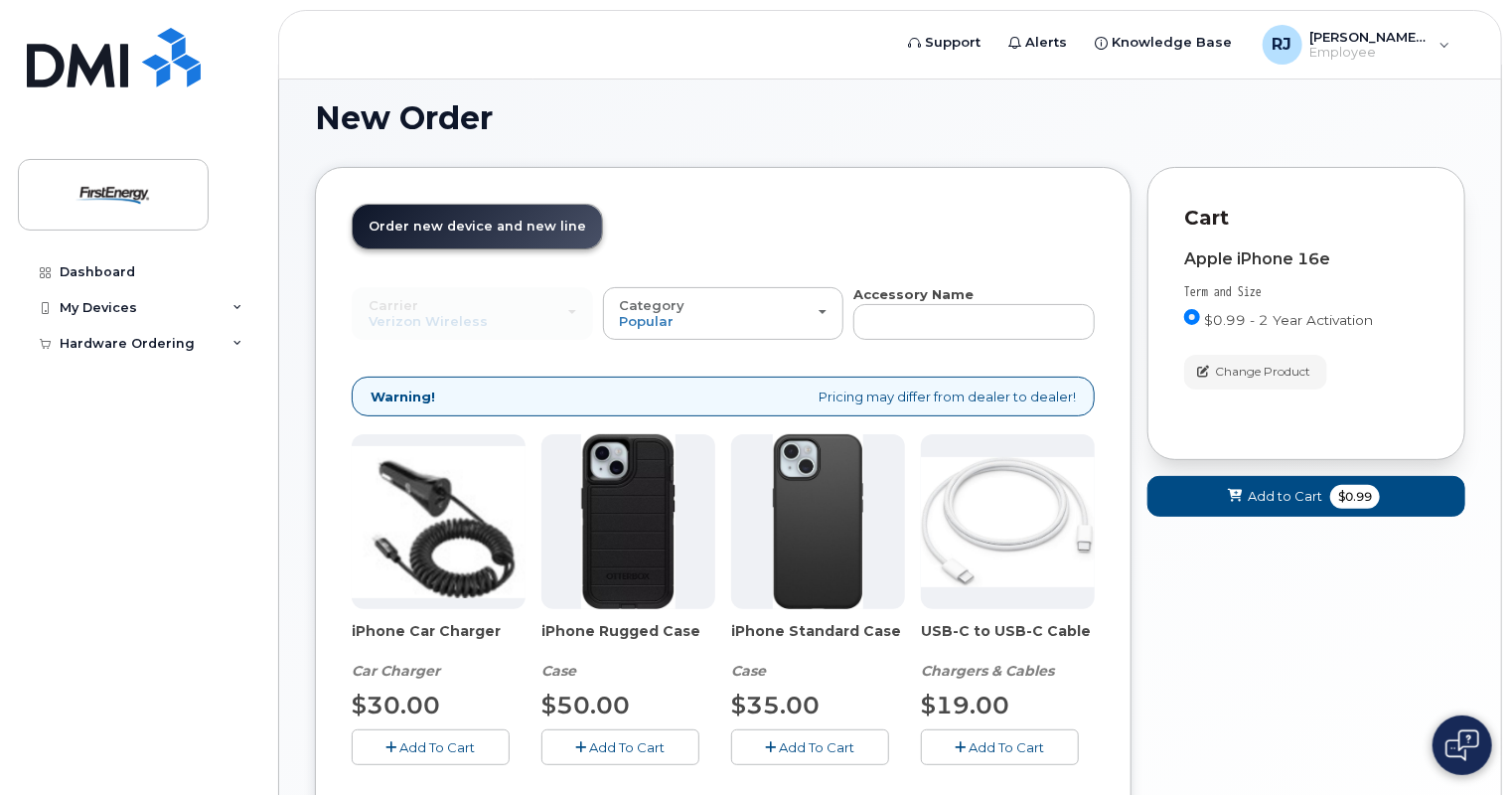 scroll, scrollTop: 0, scrollLeft: 0, axis: both 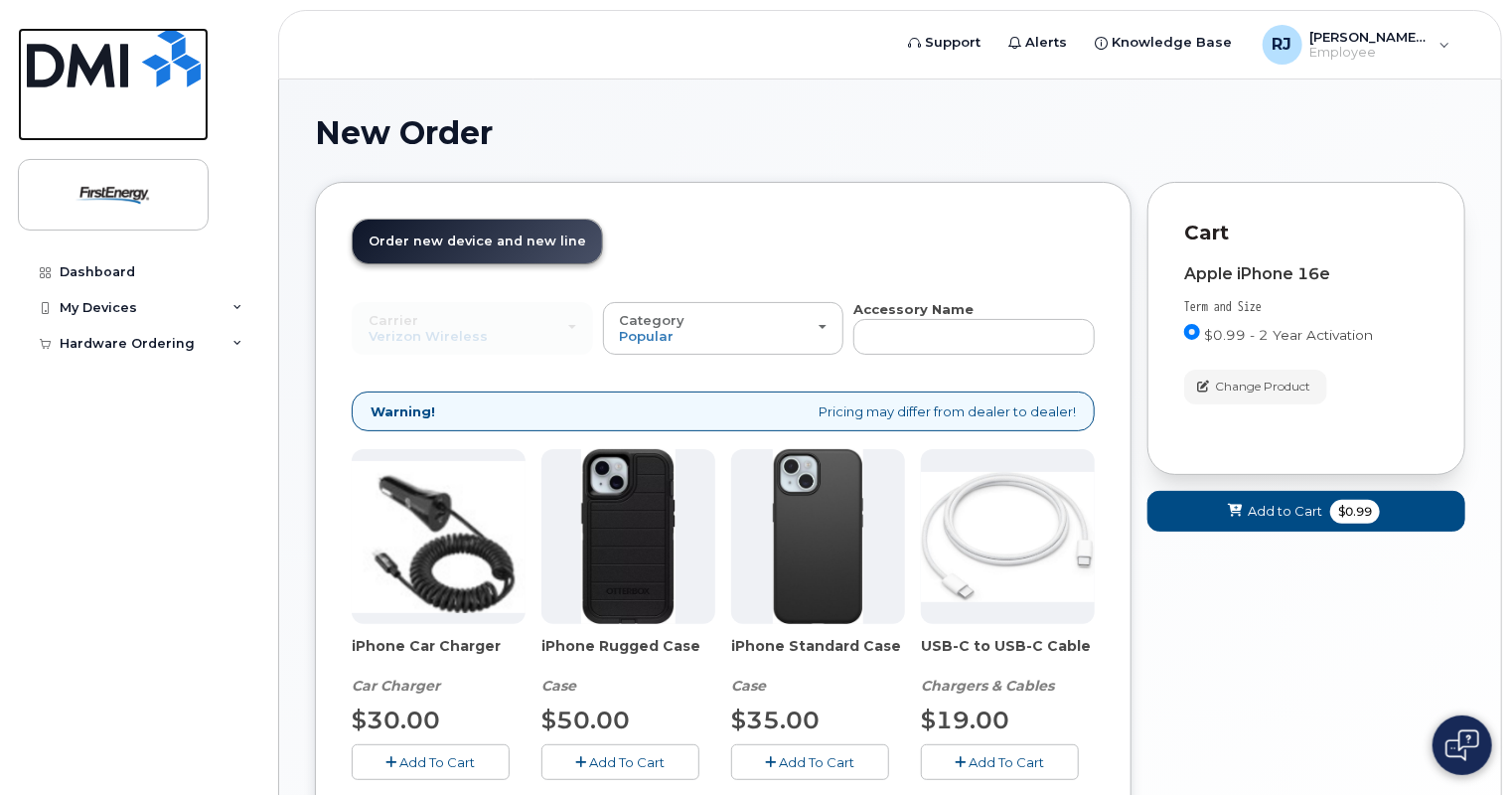 click 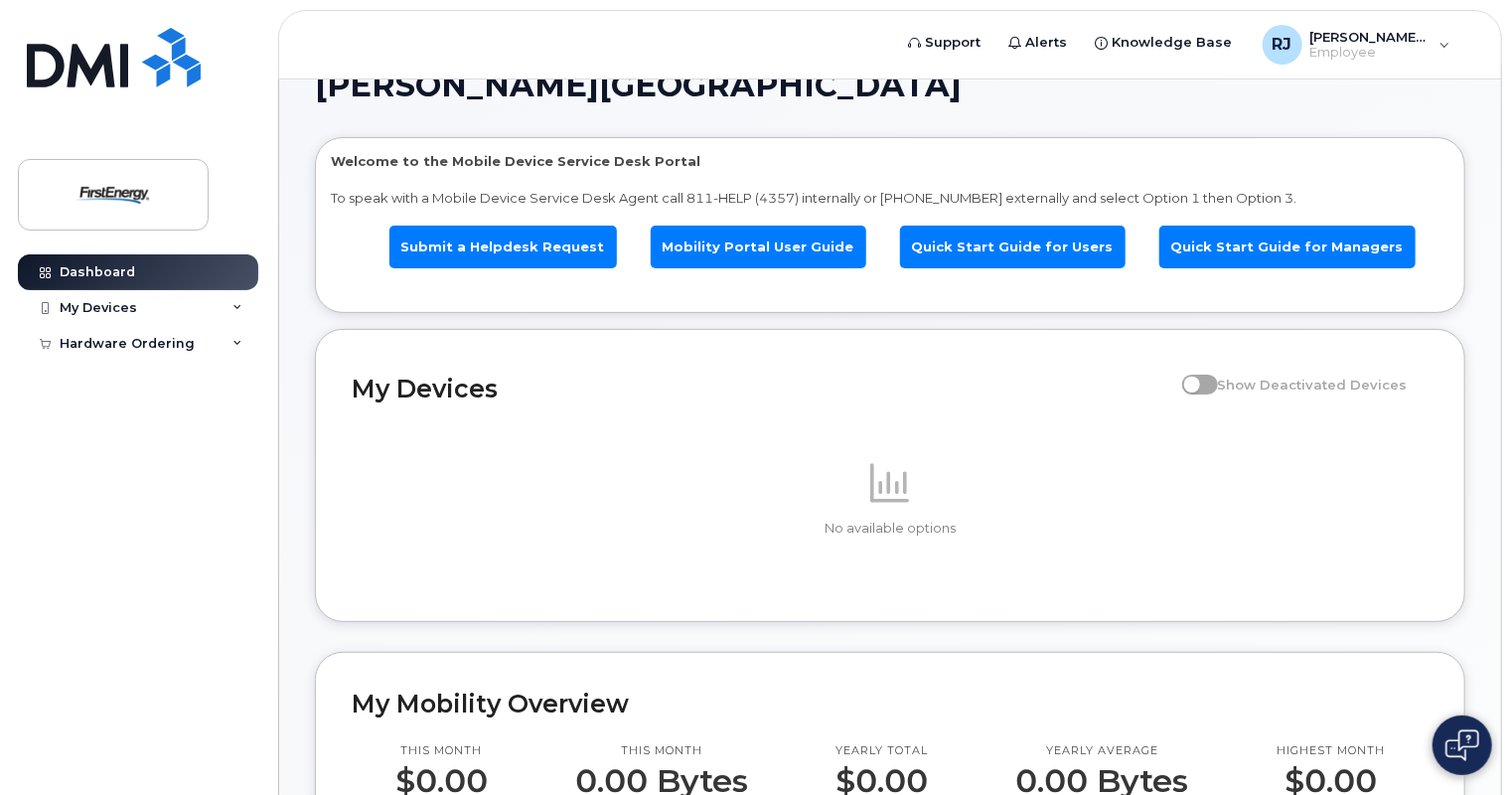 scroll, scrollTop: 0, scrollLeft: 0, axis: both 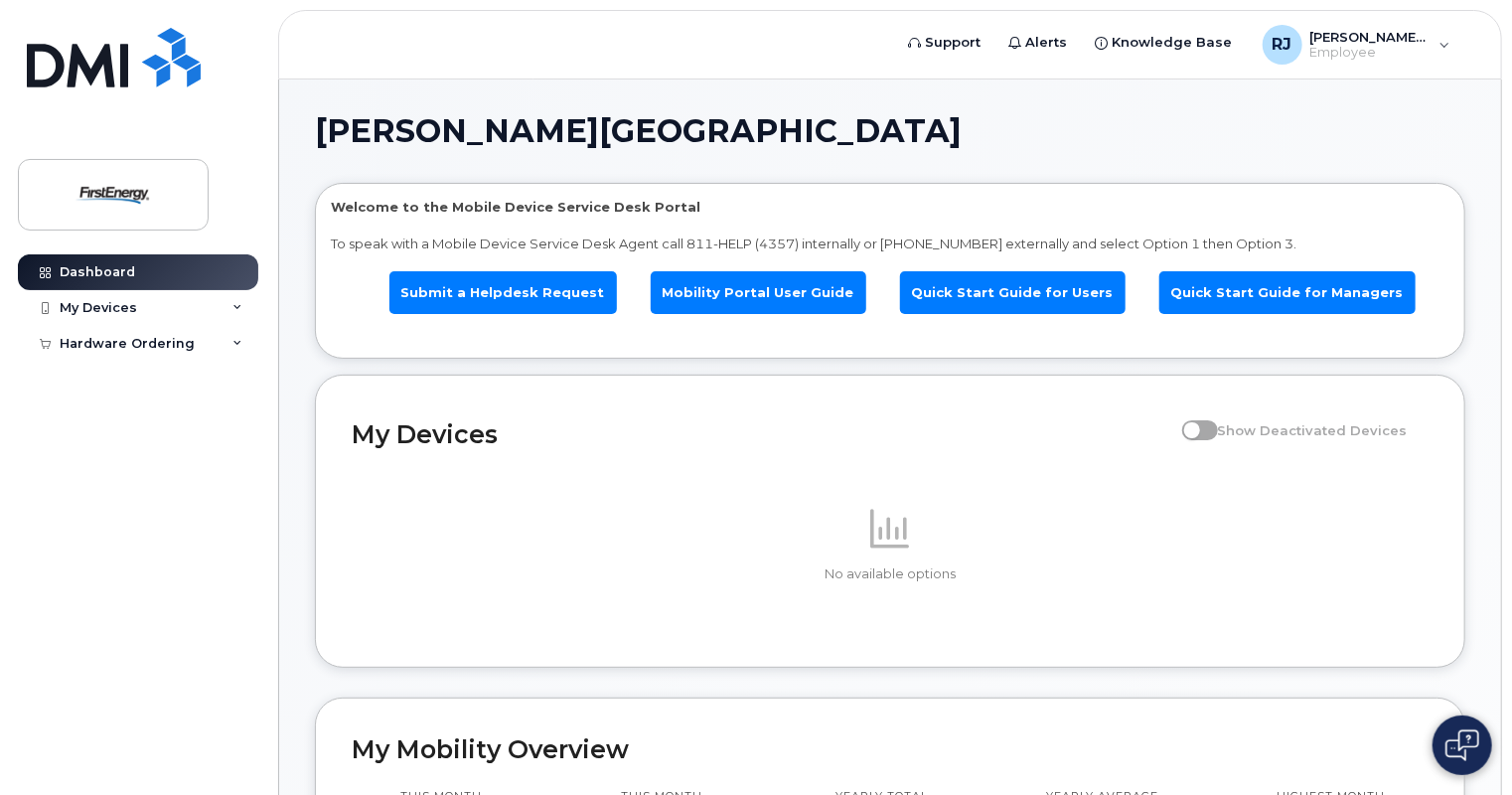 click on "[PERSON_NAME][GEOGRAPHIC_DATA]" 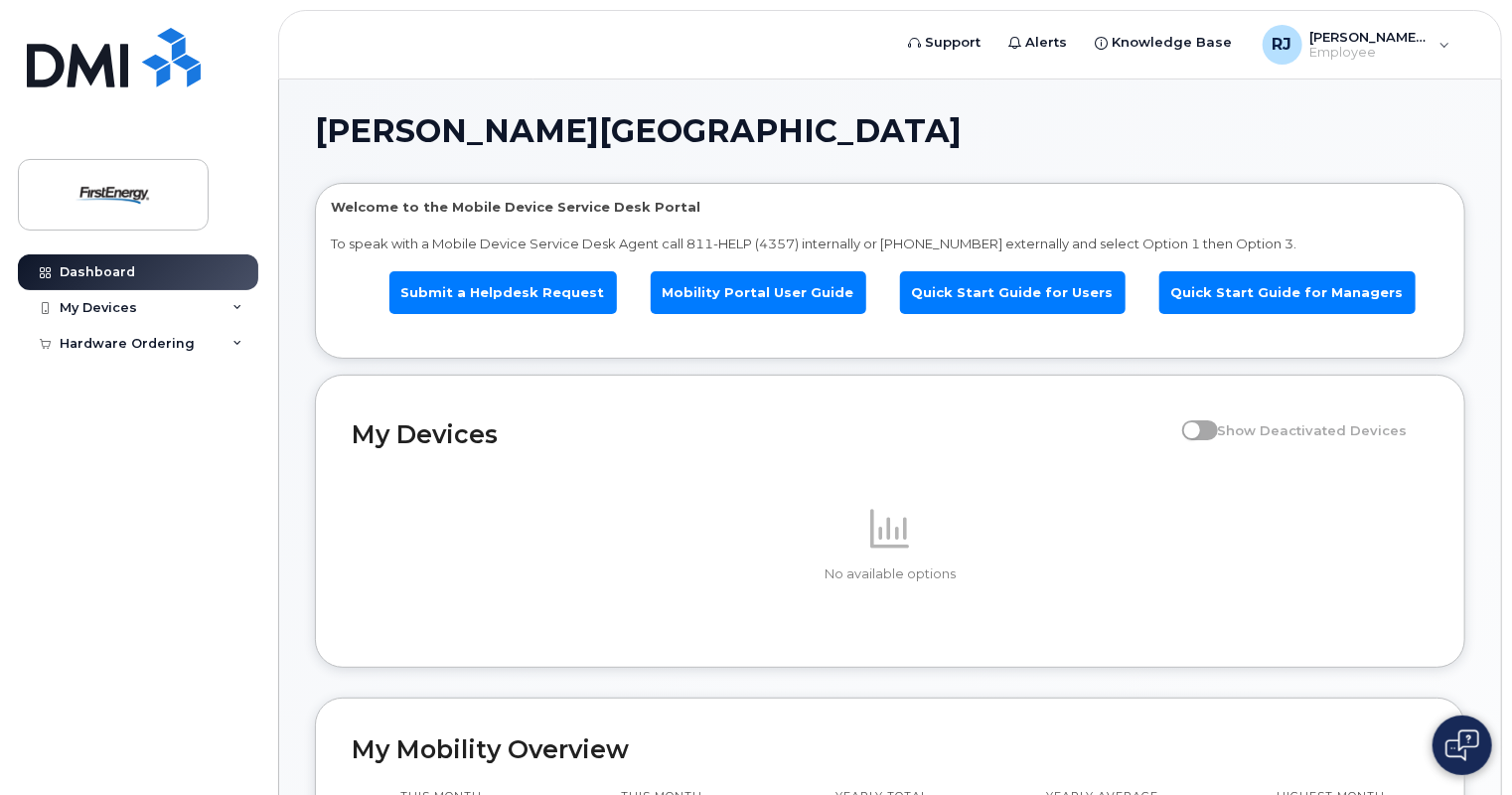 click on "[PERSON_NAME][GEOGRAPHIC_DATA]" 